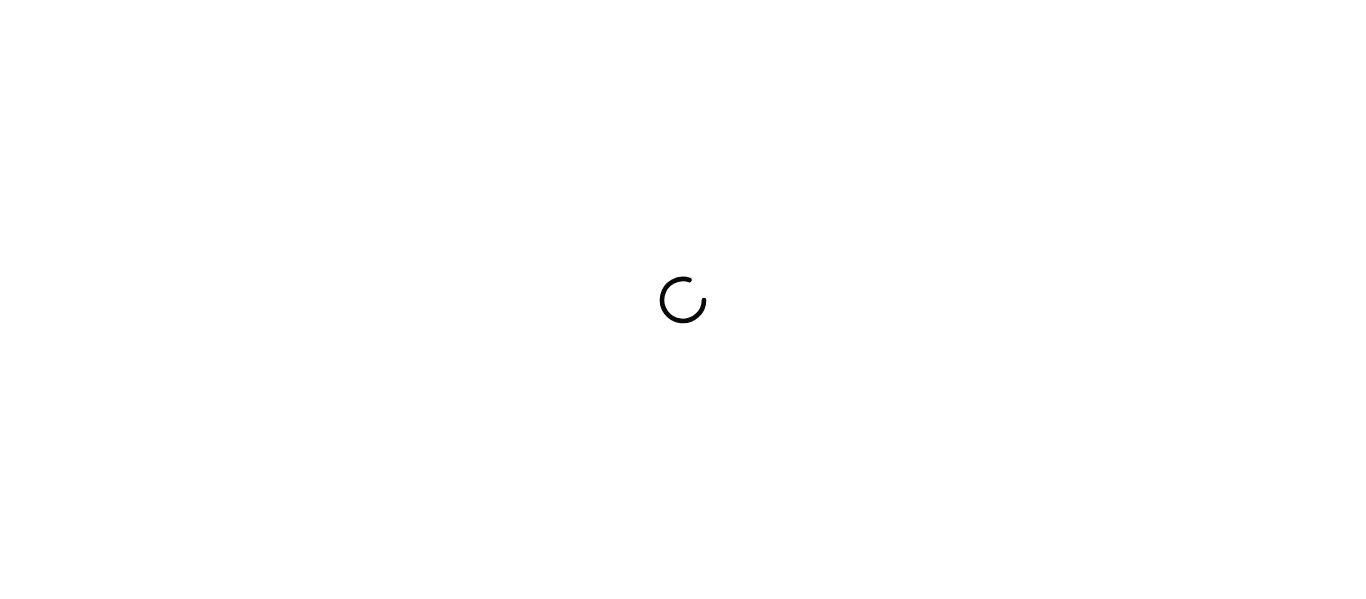 scroll, scrollTop: 0, scrollLeft: 0, axis: both 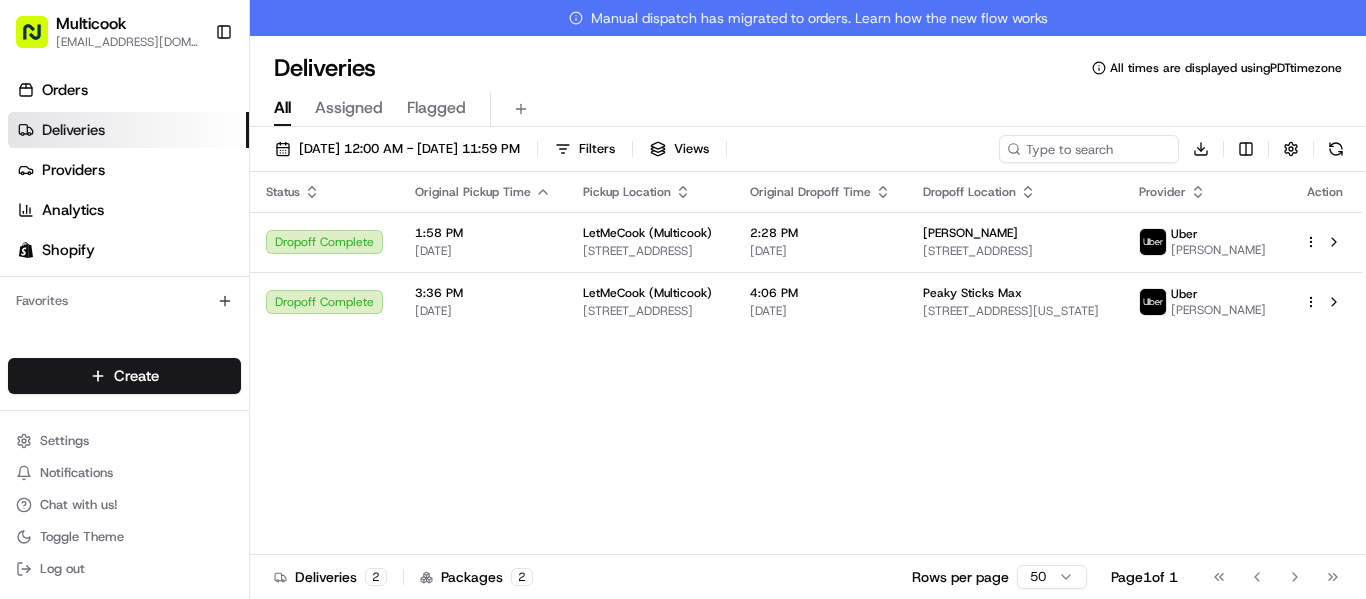 click on "Multicook [EMAIL_ADDRESS][DOMAIN_NAME] Toggle Sidebar Orders Deliveries Providers Analytics Shopify Favorites Main Menu Members & Organization Organization Users Roles Preferences Customization Tracking Orchestration Automations Dispatch Strategy Locations Pickup Locations Dropoff Locations Billing Billing Refund Requests Integrations Notification Triggers Webhooks API Keys Request Logs Create Settings Notifications Chat with us! Toggle Theme Log out  Manual dispatch has migrated to orders. Learn how the new flow works Deliveries All times are displayed using  PDT  timezone All Assigned Flagged [DATE] 12:00 AM - [DATE] 11:59 PM Filters Views Download Status Original Pickup Time Pickup Location Original Dropoff Time Dropoff Location Provider Action Dropoff Complete 1:58 PM [DATE] LetMeCook (Multicook) [STREET_ADDRESS] 2:28 PM [DATE] [PERSON_NAME] [STREET_ADDRESS][PERSON_NAME] Uber AKSANNA S. Dropoff Complete 3:36 PM [DATE] LetMeCook (Multicook) Uber 2" at bounding box center (683, 299) 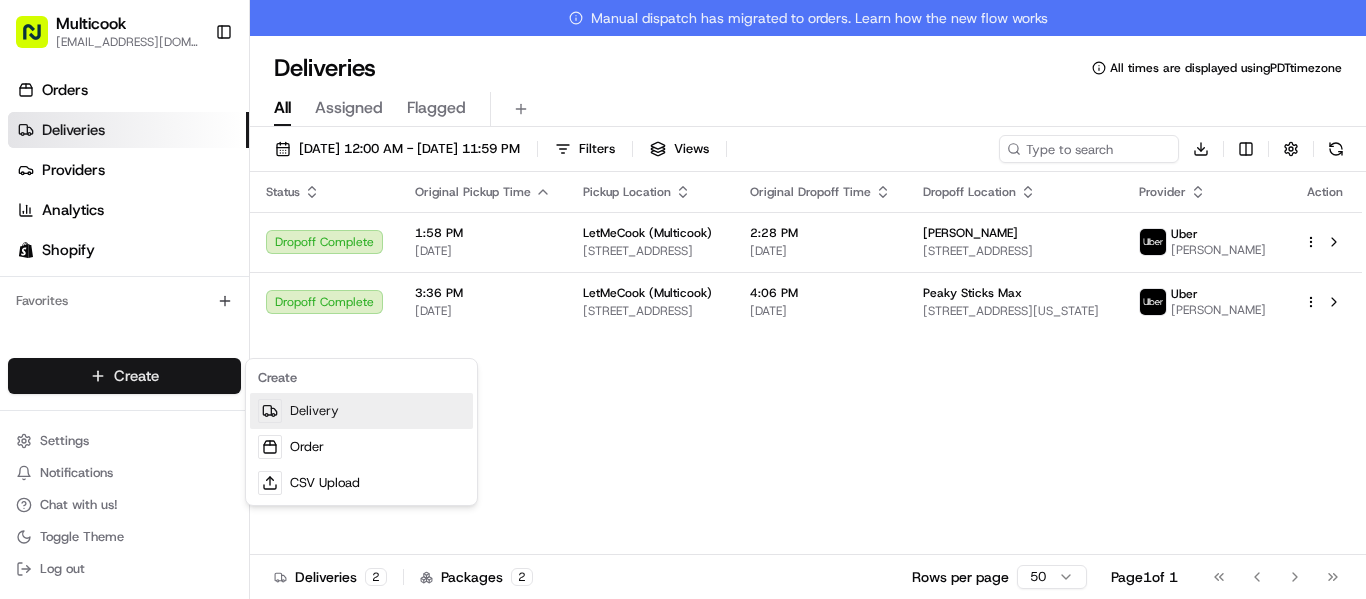 click on "Delivery" at bounding box center [361, 411] 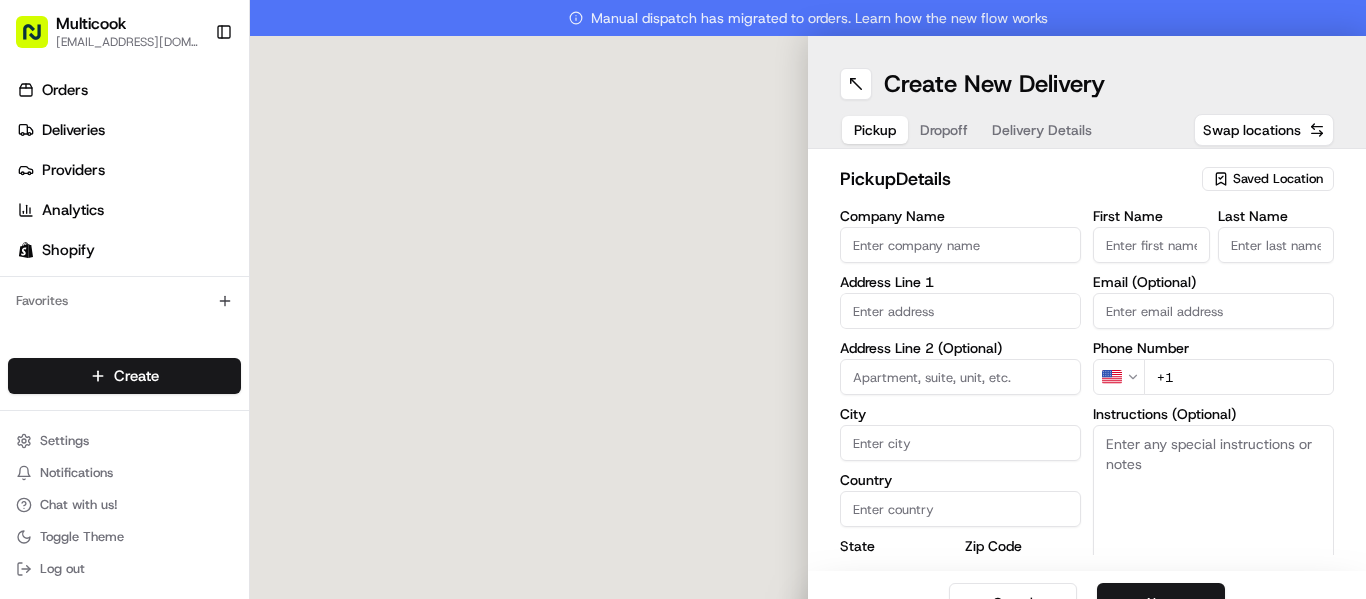 click on "Saved Location" at bounding box center [1278, 179] 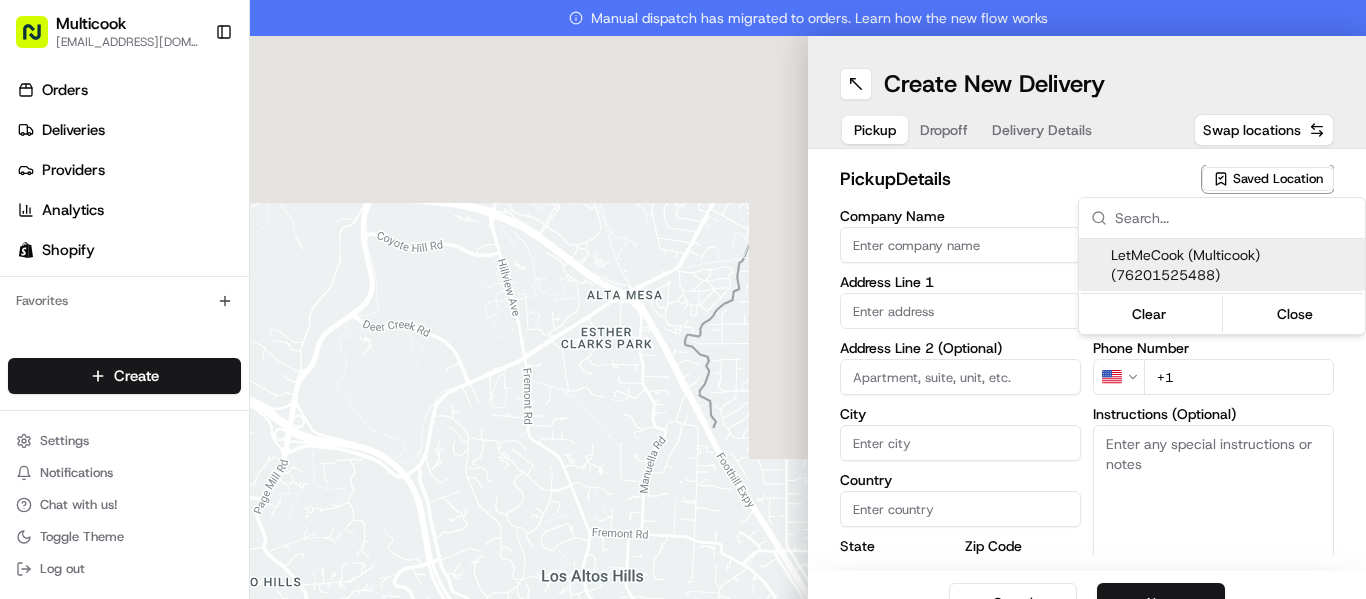 scroll, scrollTop: 0, scrollLeft: 0, axis: both 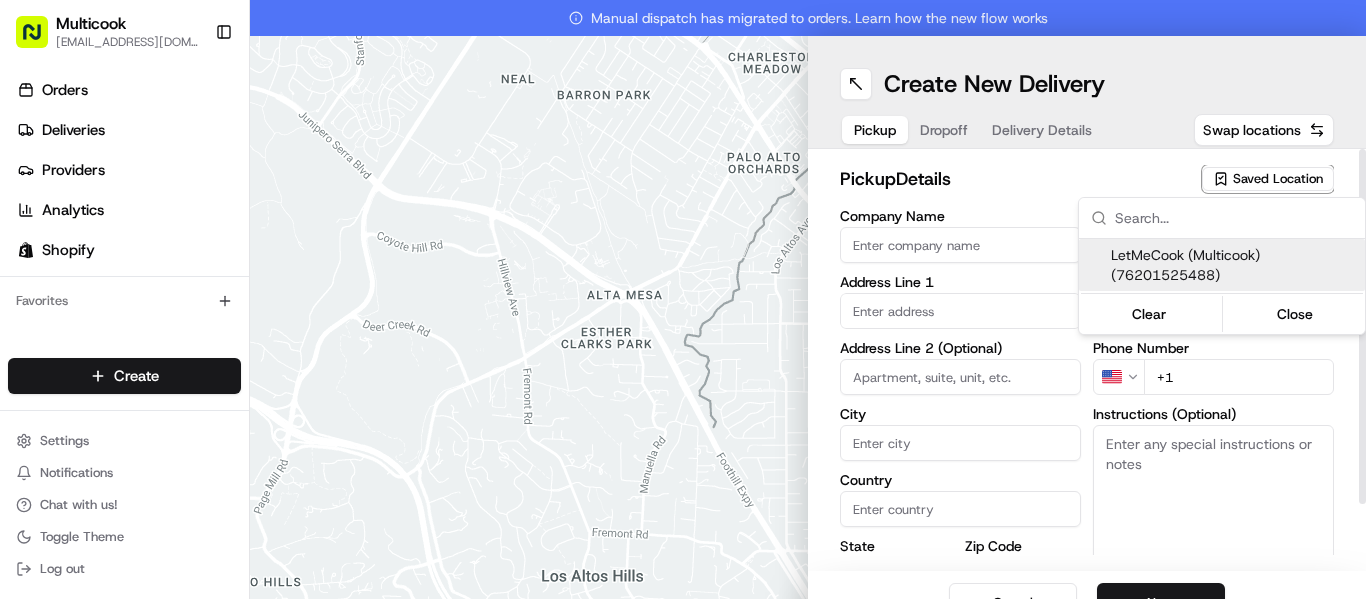 click on "LetMeCook (Multicook) (76201525488)" at bounding box center (1234, 265) 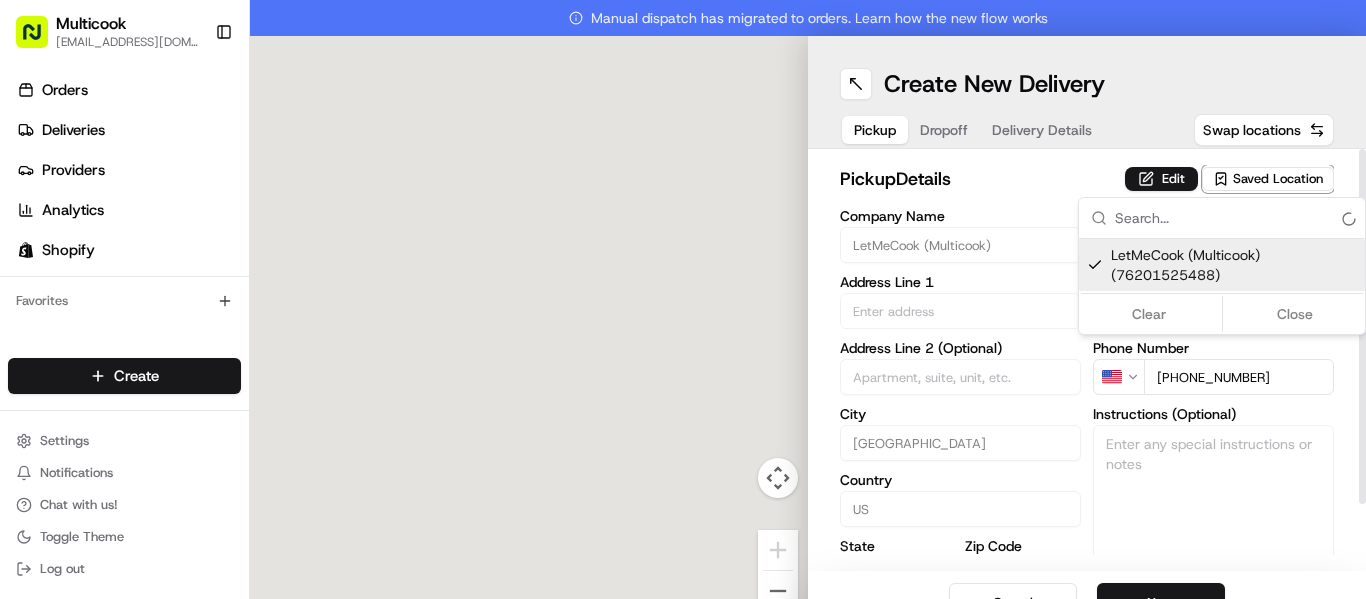 type on "LetMeCook (Multicook)" 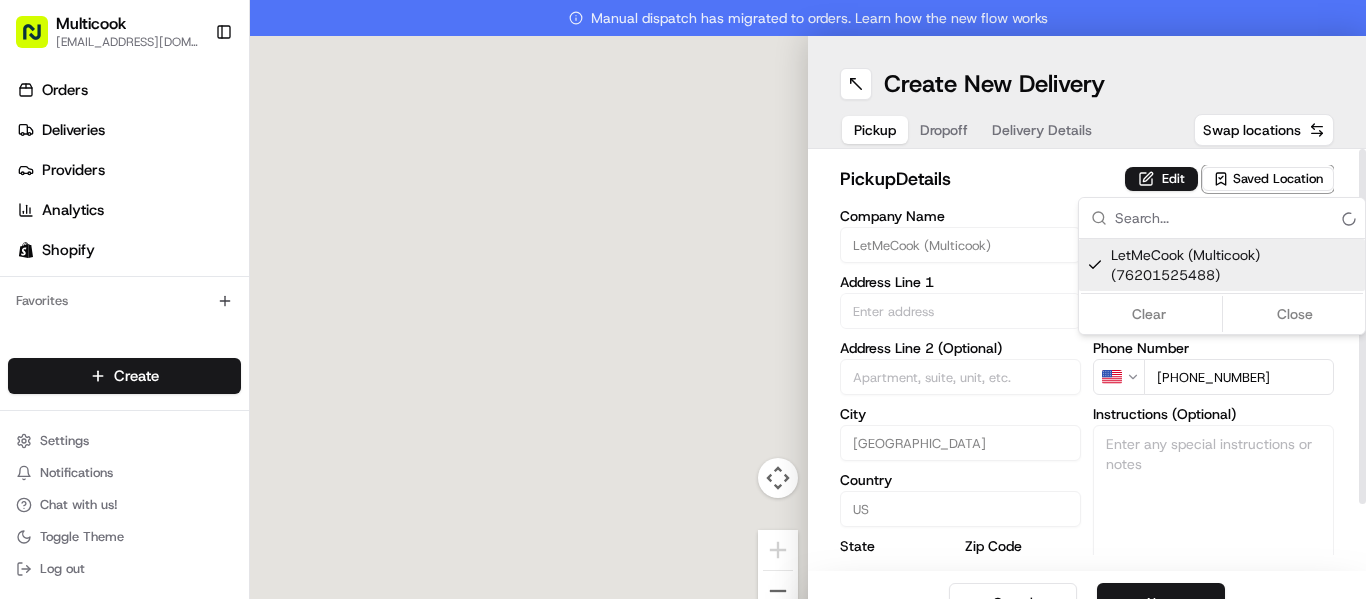 type on "[GEOGRAPHIC_DATA]" 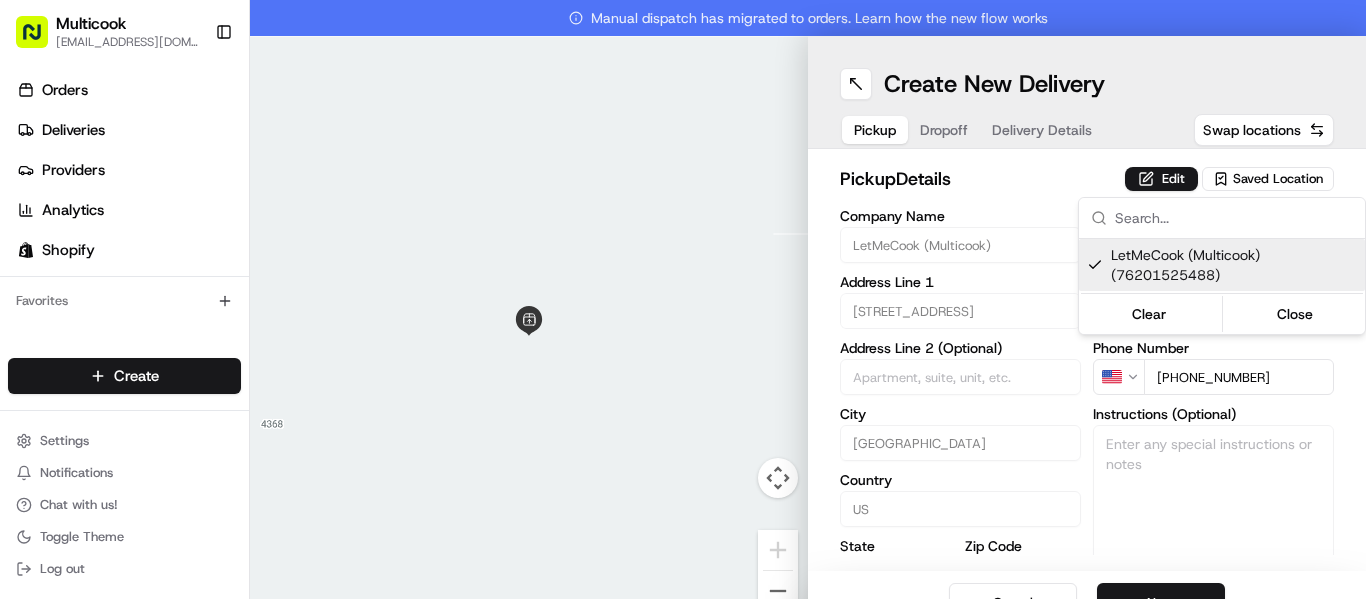 click on "Multicook [EMAIL_ADDRESS][DOMAIN_NAME] Toggle Sidebar Orders Deliveries Providers Analytics Shopify Favorites Main Menu Members & Organization Organization Users Roles Preferences Customization Tracking Orchestration Automations Dispatch Strategy Locations Pickup Locations Dropoff Locations Billing Billing Refund Requests Integrations Notification Triggers Webhooks API Keys Request Logs Create Settings Notifications Chat with us! Toggle Theme Log out  Manual dispatch has migrated to orders. Learn how the new flow works To navigate the map with touch gestures double-tap and hold your finger on the map, then drag the map. ← Move left → Move right ↑ Move up ↓ Move down + Zoom in - Zoom out Home Jump left by 75% End Jump right by 75% Page Up Jump up by 75% Page Down Jump down by 75% Keyboard shortcuts Map Data Map data ©2025 Google Map data ©2025 Google 2 m  Click to toggle between metric and imperial units Terms Report a map error Create New Delivery Pickup Dropoff Delivery Details Swap locations" at bounding box center [683, 299] 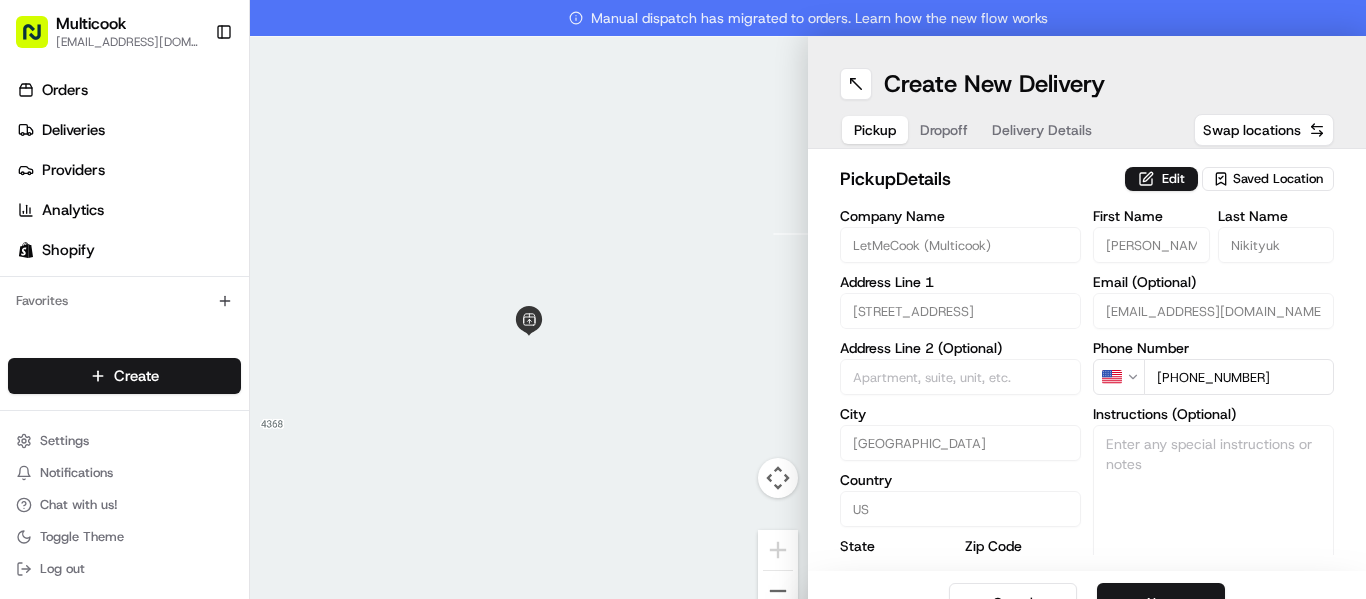click on "Next" at bounding box center [1161, 603] 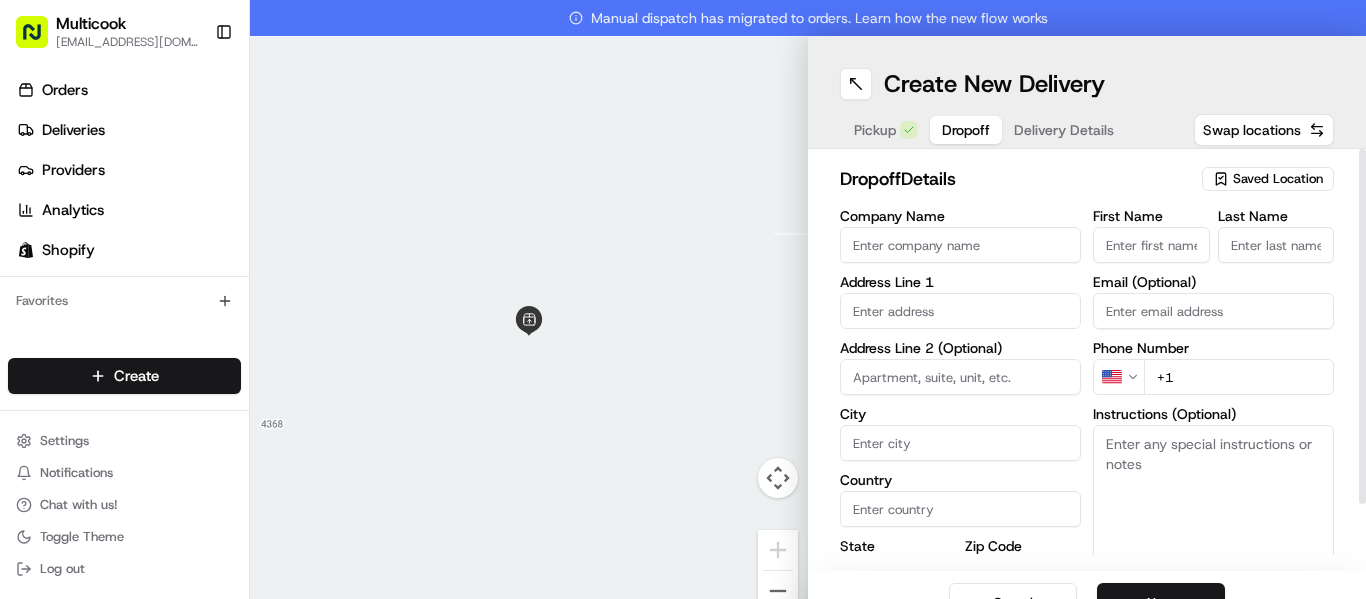 click on "First Name" at bounding box center (1151, 245) 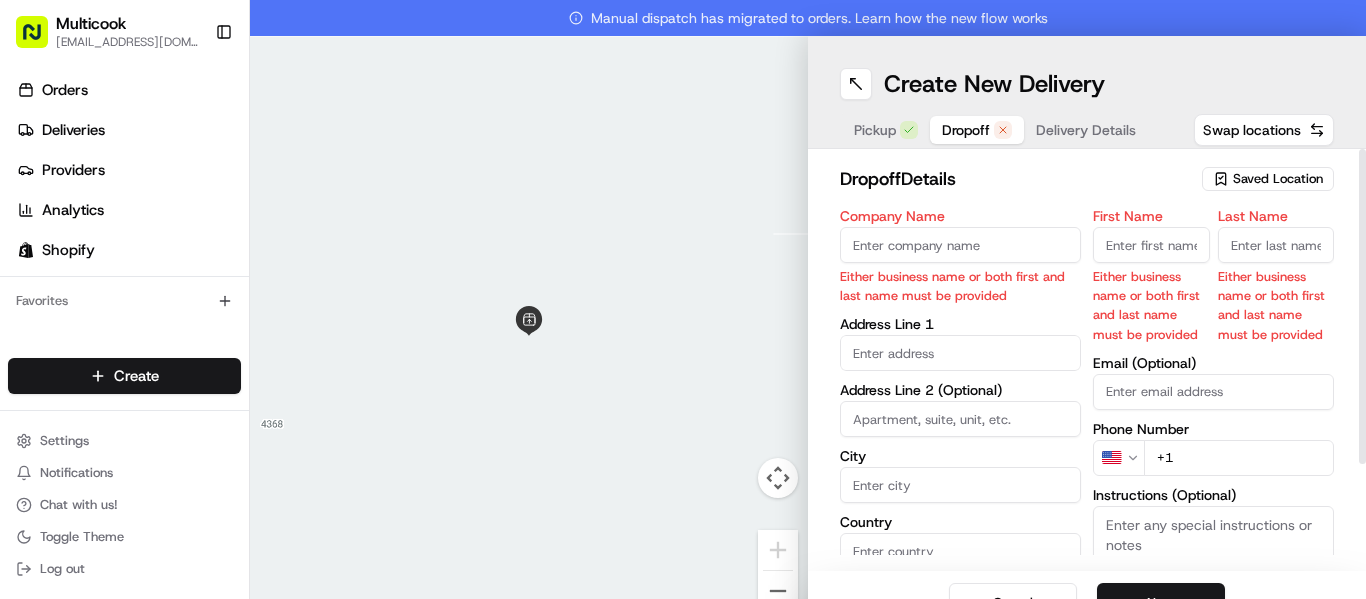 click on "First Name" at bounding box center [1151, 245] 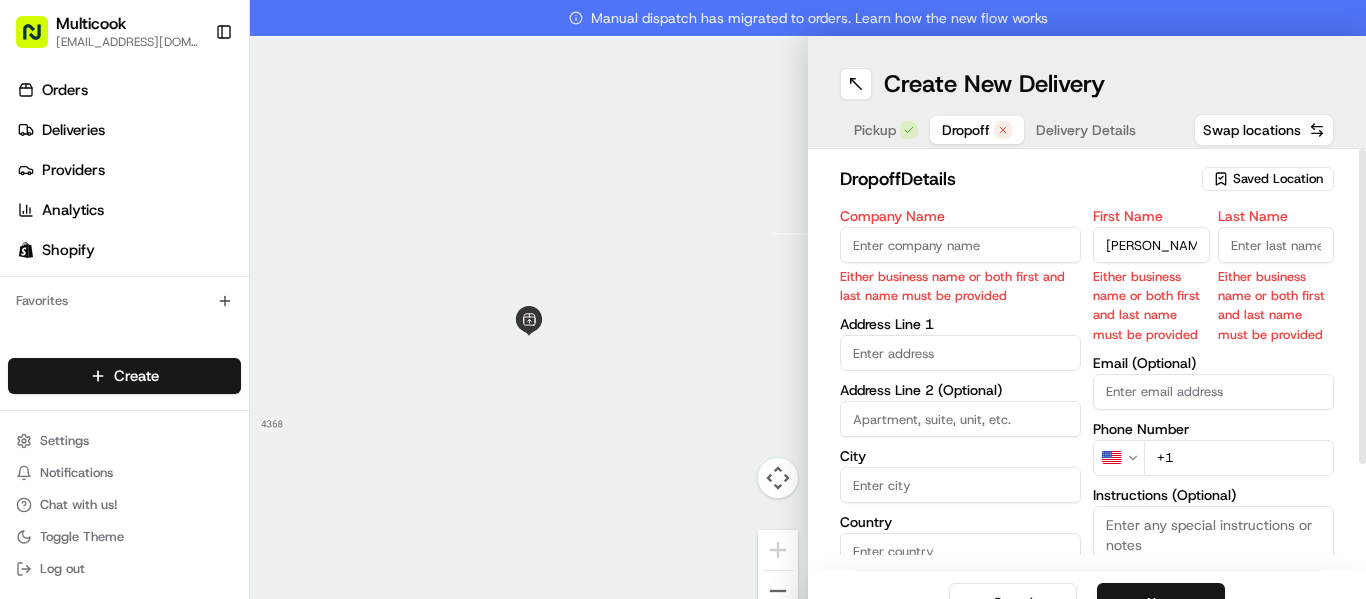 click on "[PERSON_NAME]" at bounding box center (1151, 245) 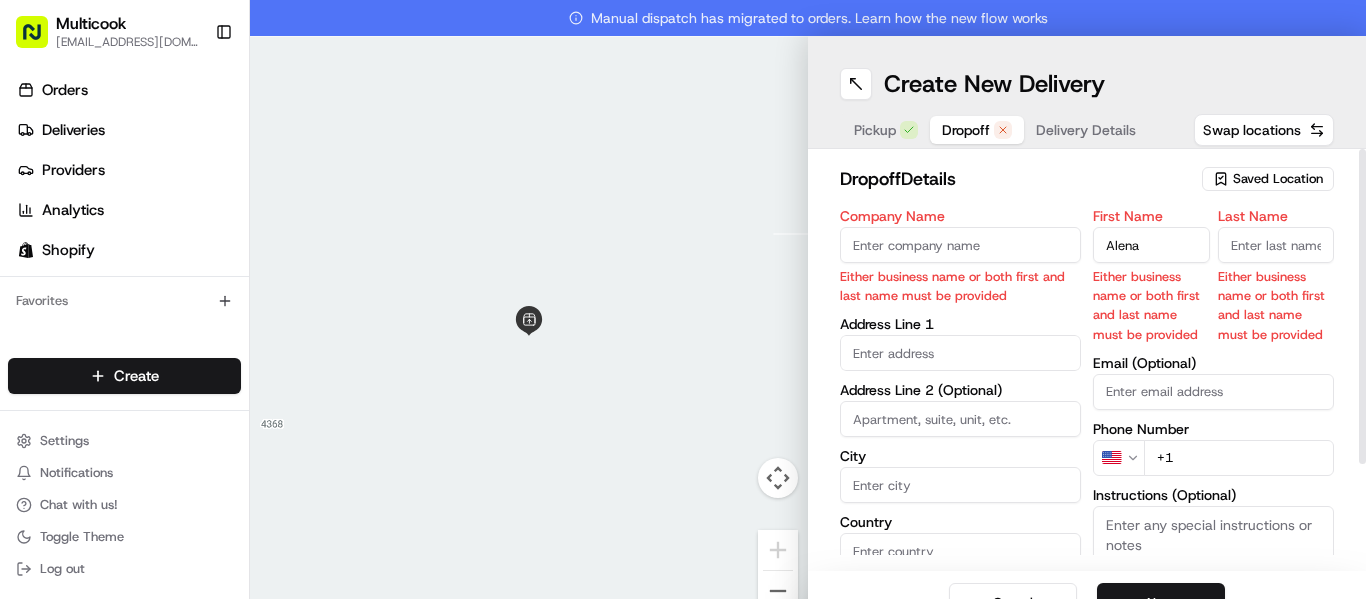 type on "Alena" 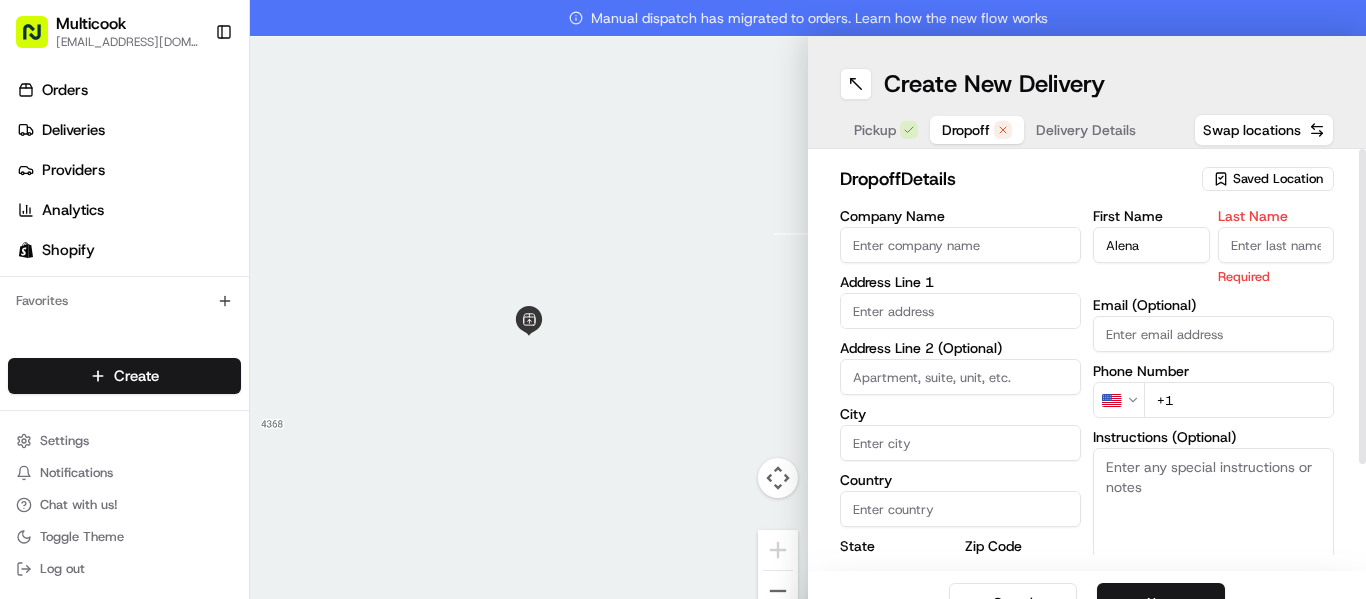 click on "Last Name" at bounding box center [1276, 245] 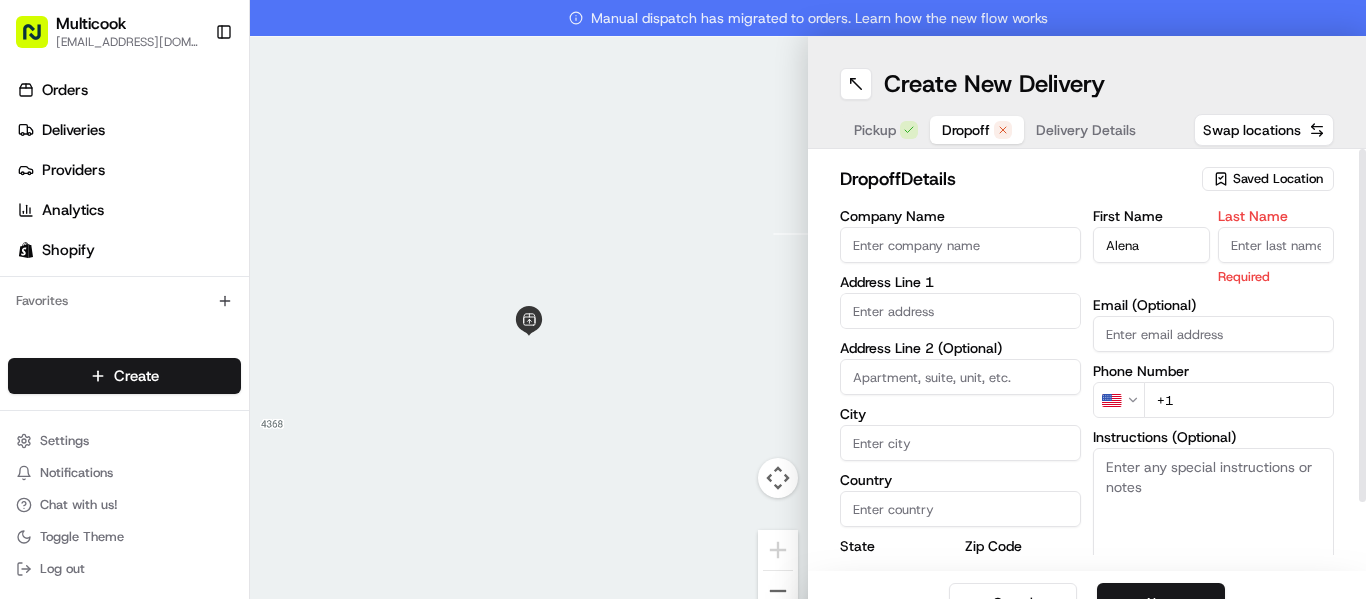 paste on "Pyrkh" 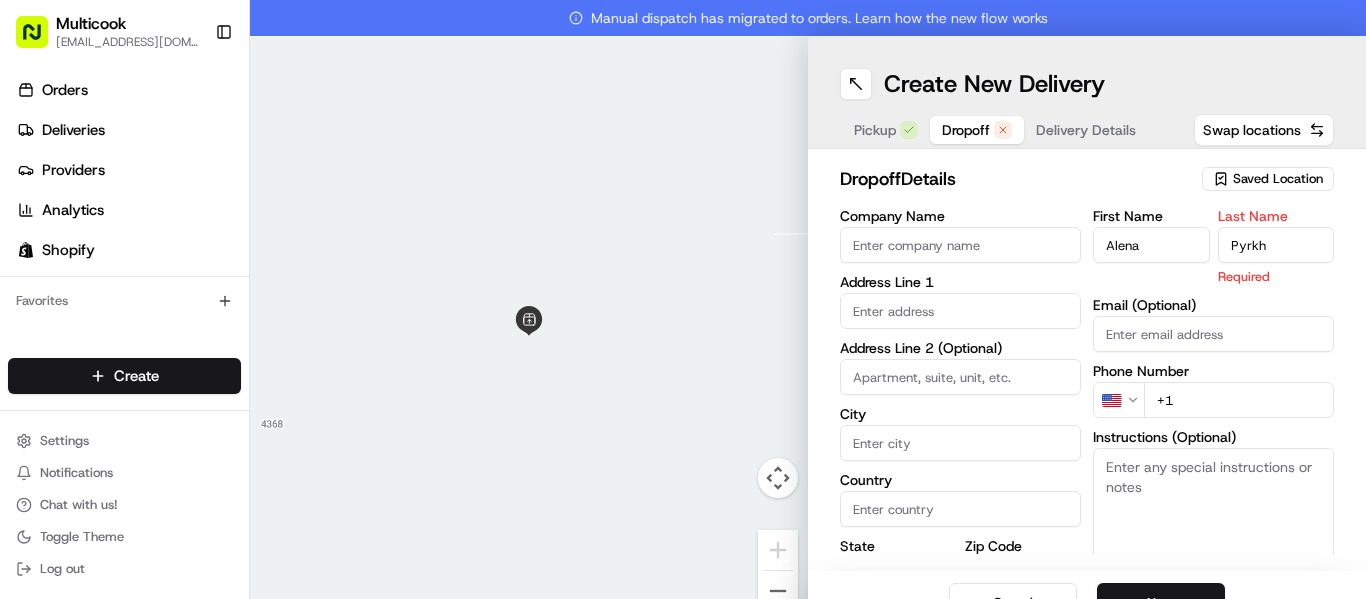 type on "Pyrkh" 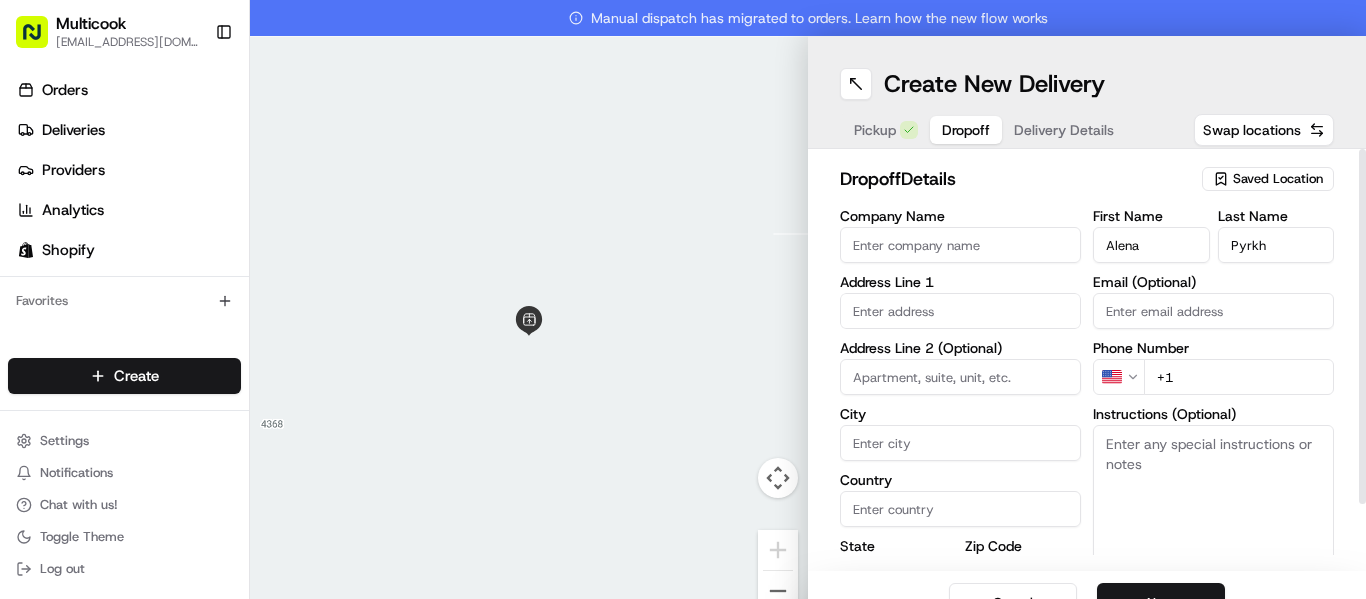 click on "+1" at bounding box center [1239, 377] 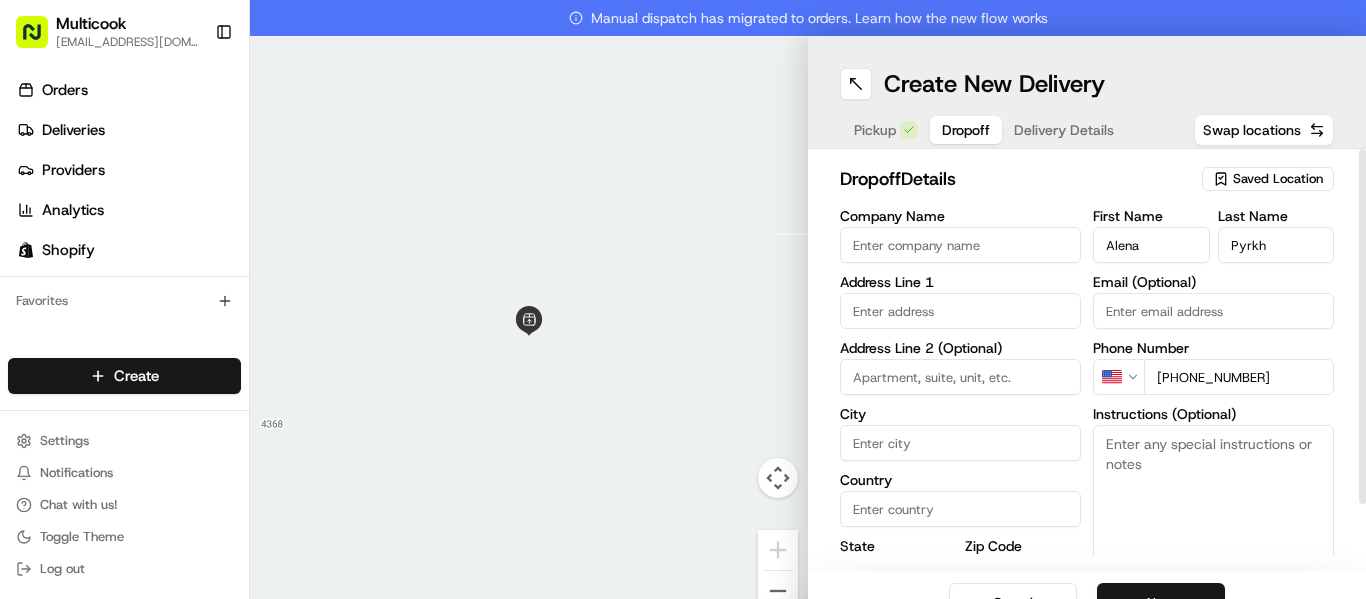 type on "[PHONE_NUMBER]" 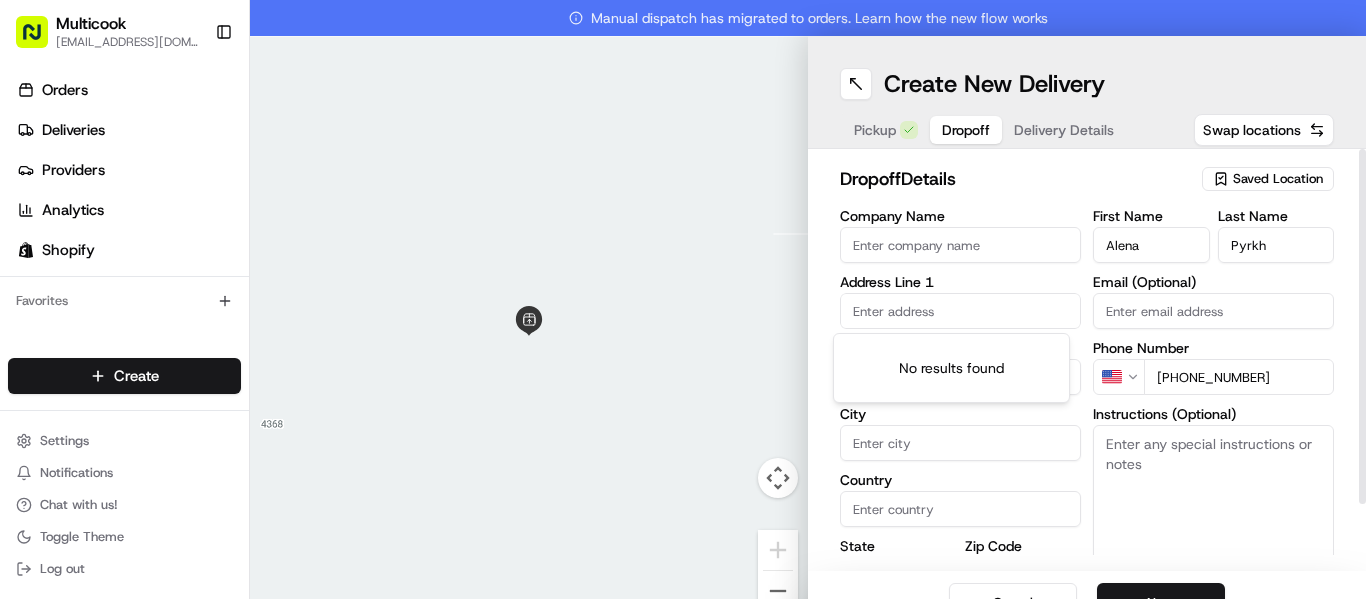 click at bounding box center [960, 311] 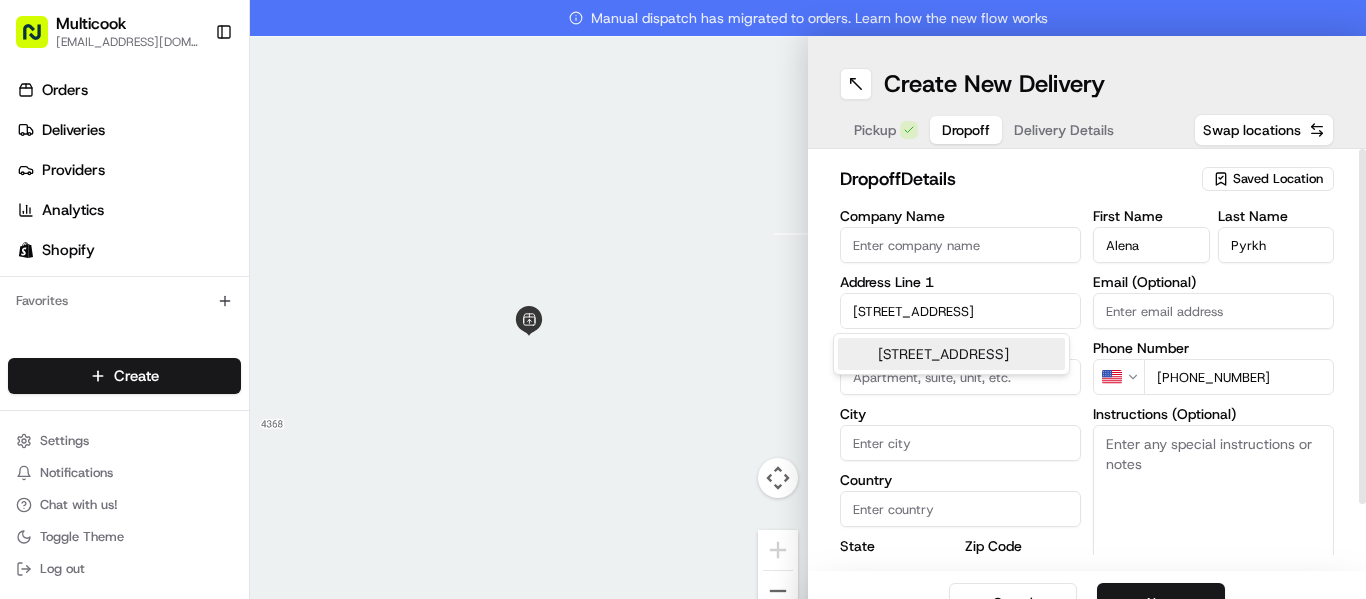 click on "[STREET_ADDRESS]" at bounding box center (951, 354) 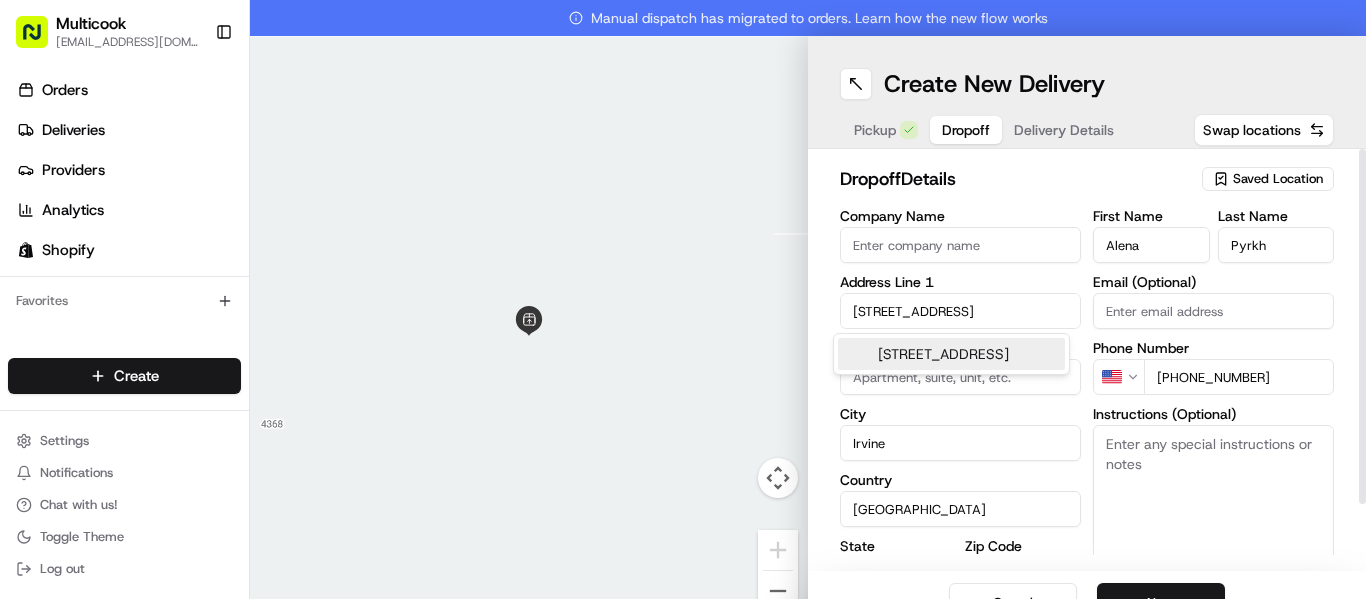 type on "43 Eastshore" 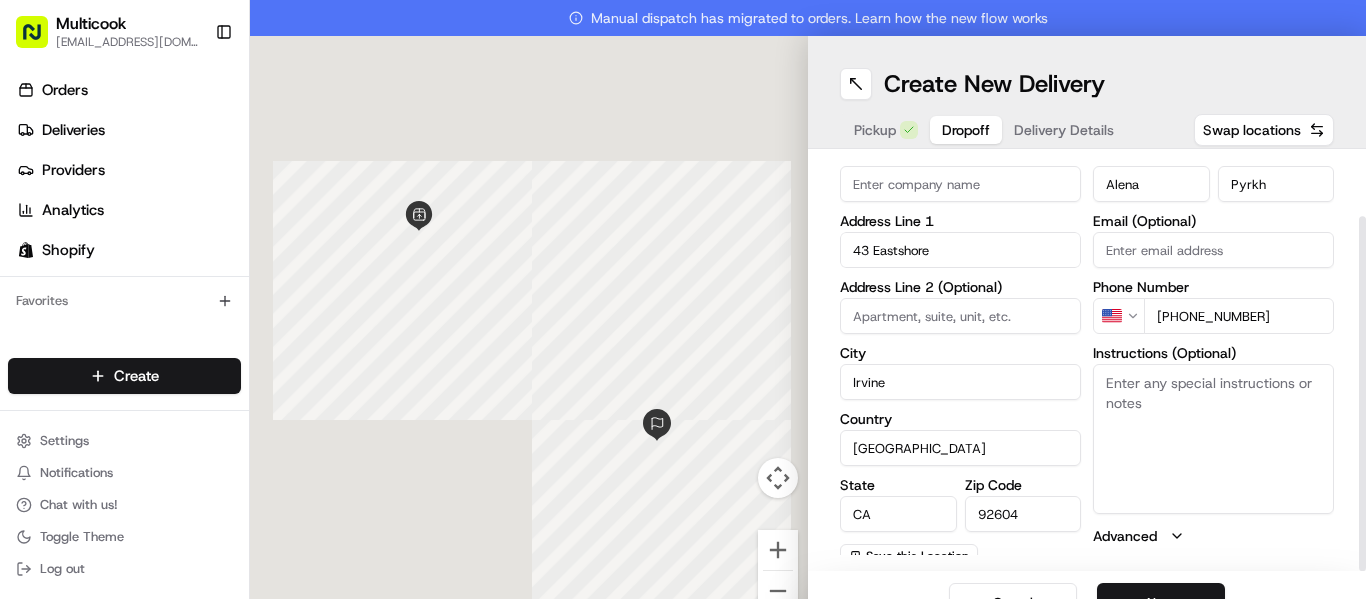 scroll, scrollTop: 74, scrollLeft: 0, axis: vertical 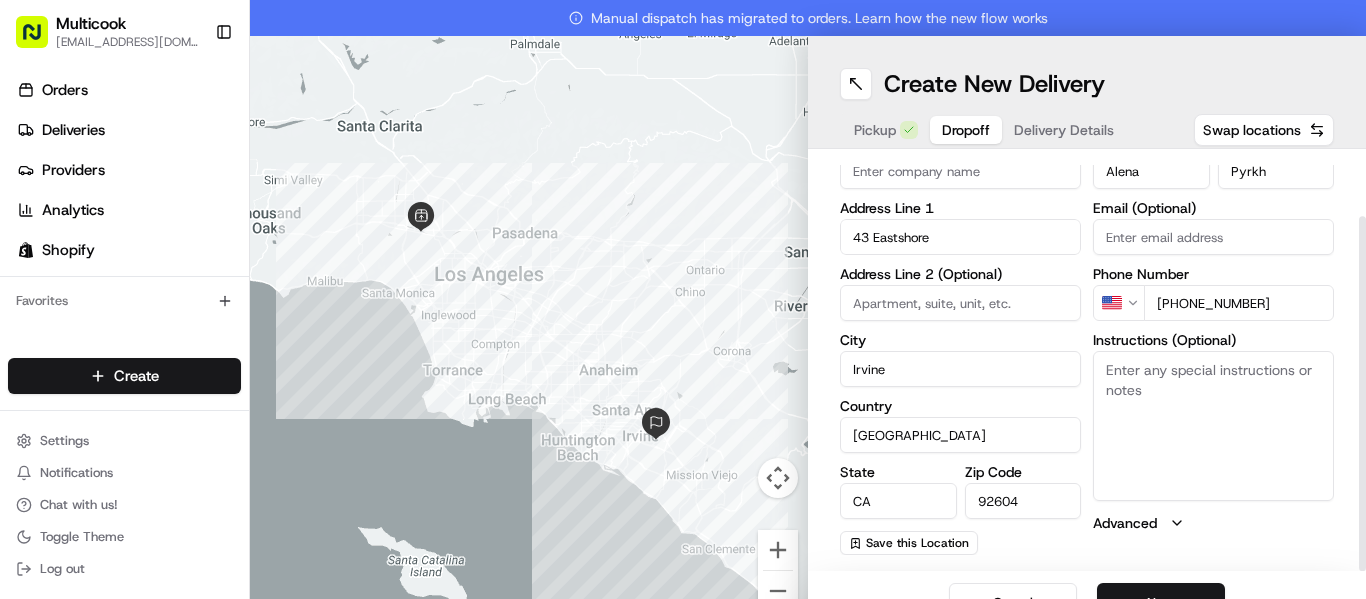 click on "Cancel Next" at bounding box center [1087, 603] 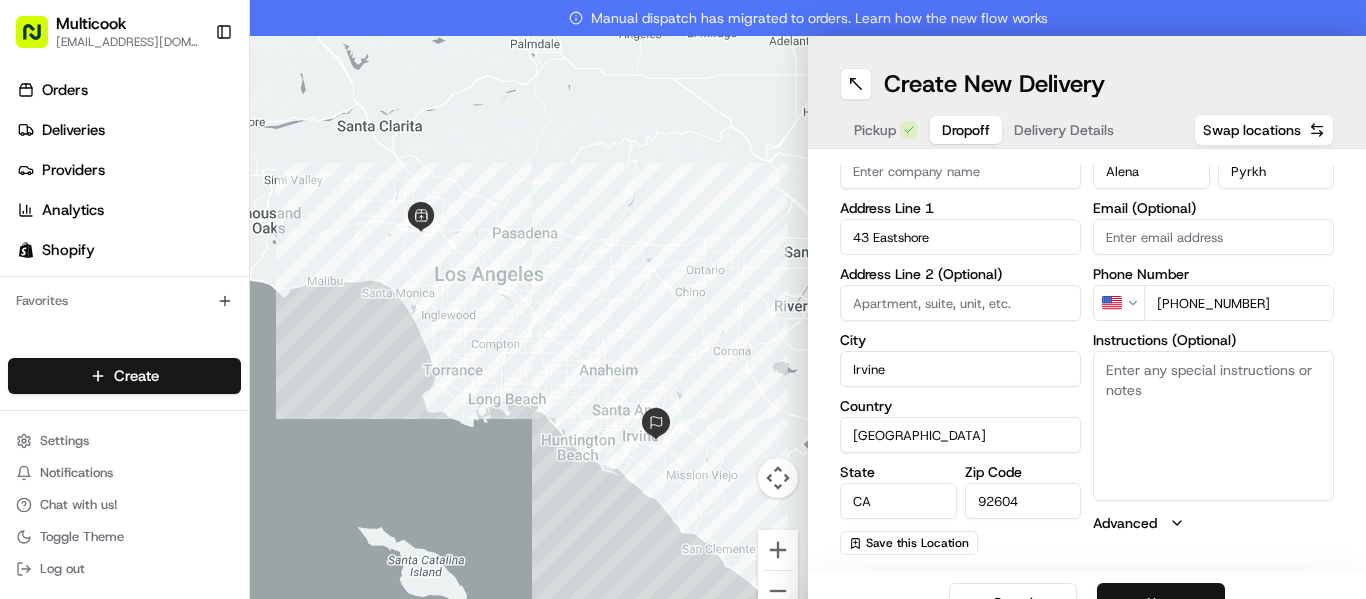 click on "Next" at bounding box center [1161, 603] 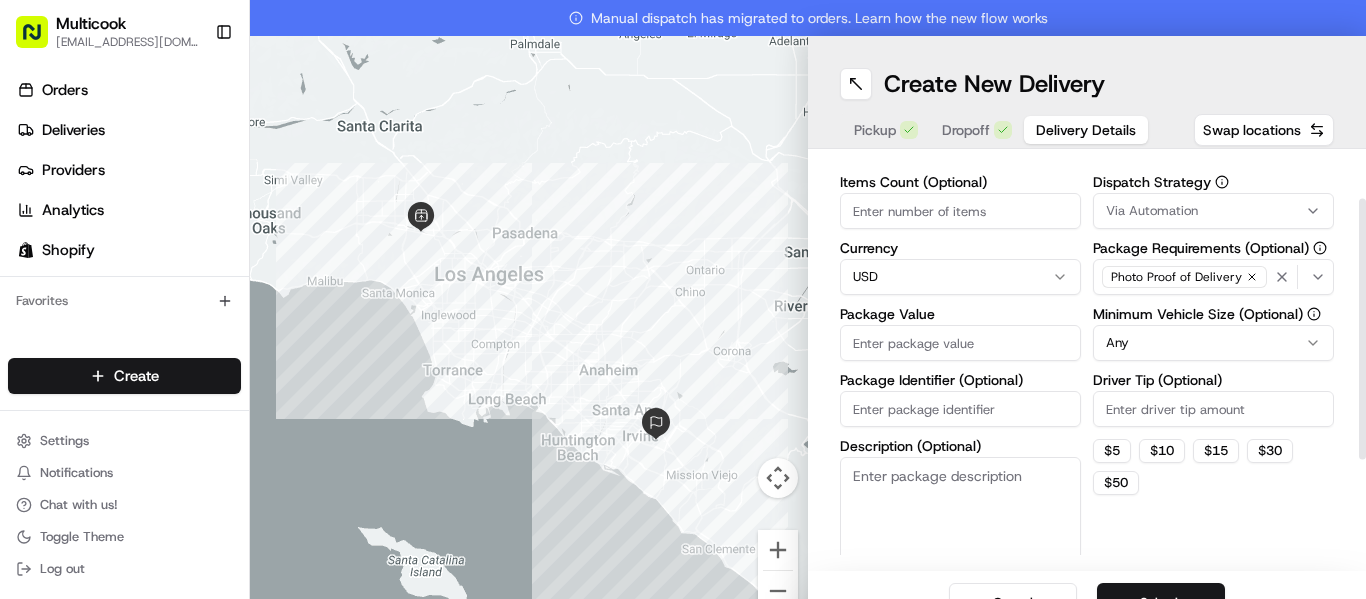 click on "Items Count (Optional)" at bounding box center (960, 182) 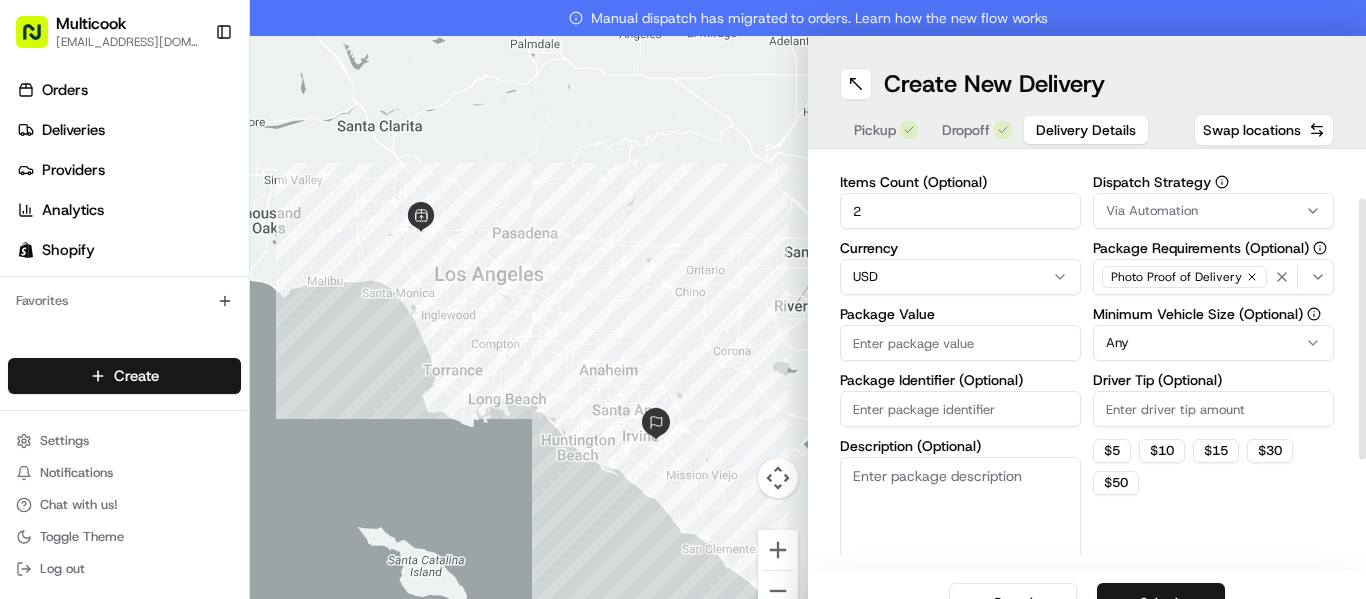 type on "2" 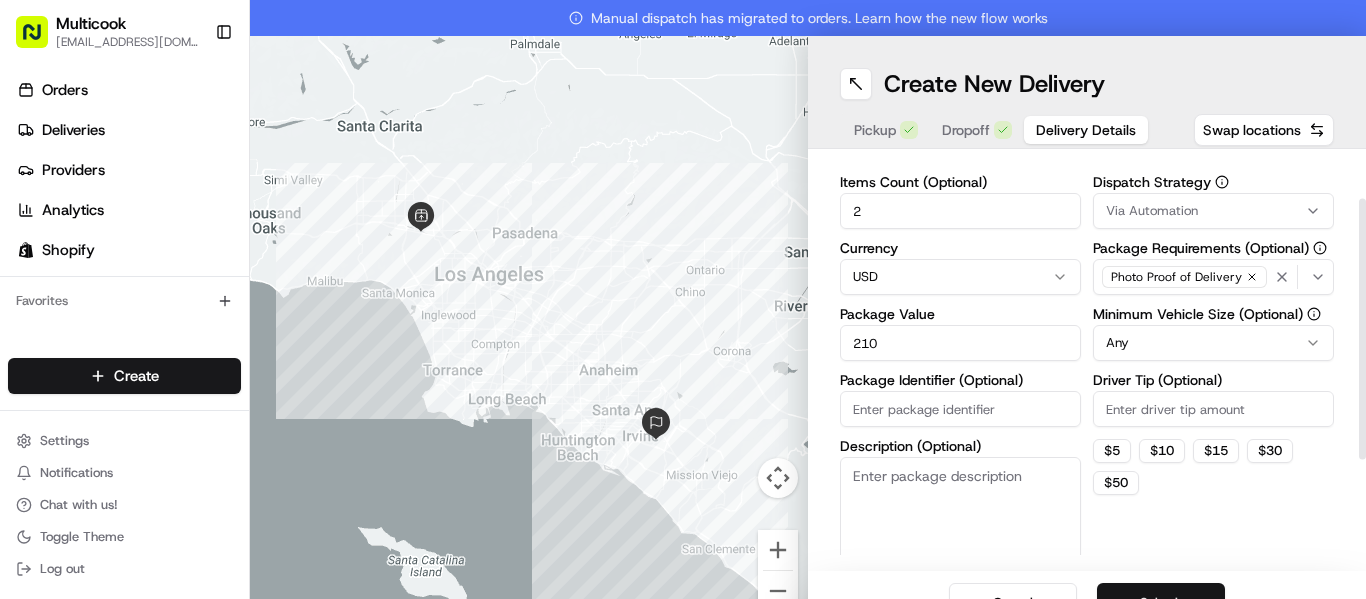 type on "210" 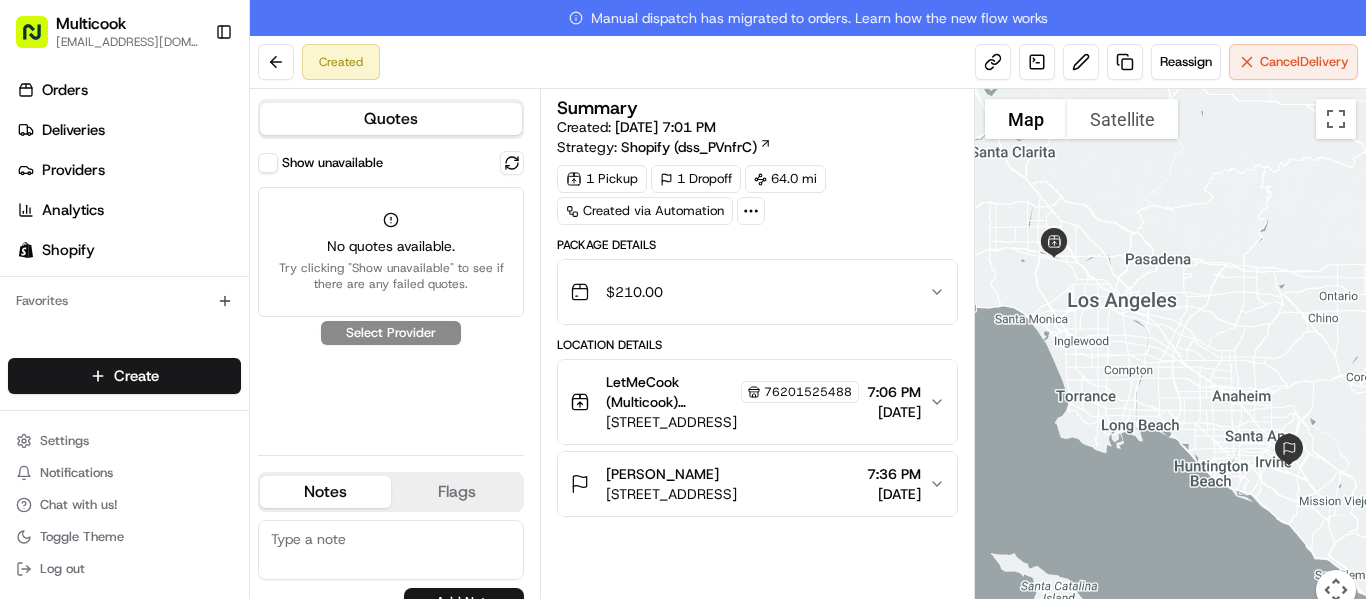 click on "[PERSON_NAME] [STREET_ADDRESS] 7:36 PM [DATE]" at bounding box center [757, 484] 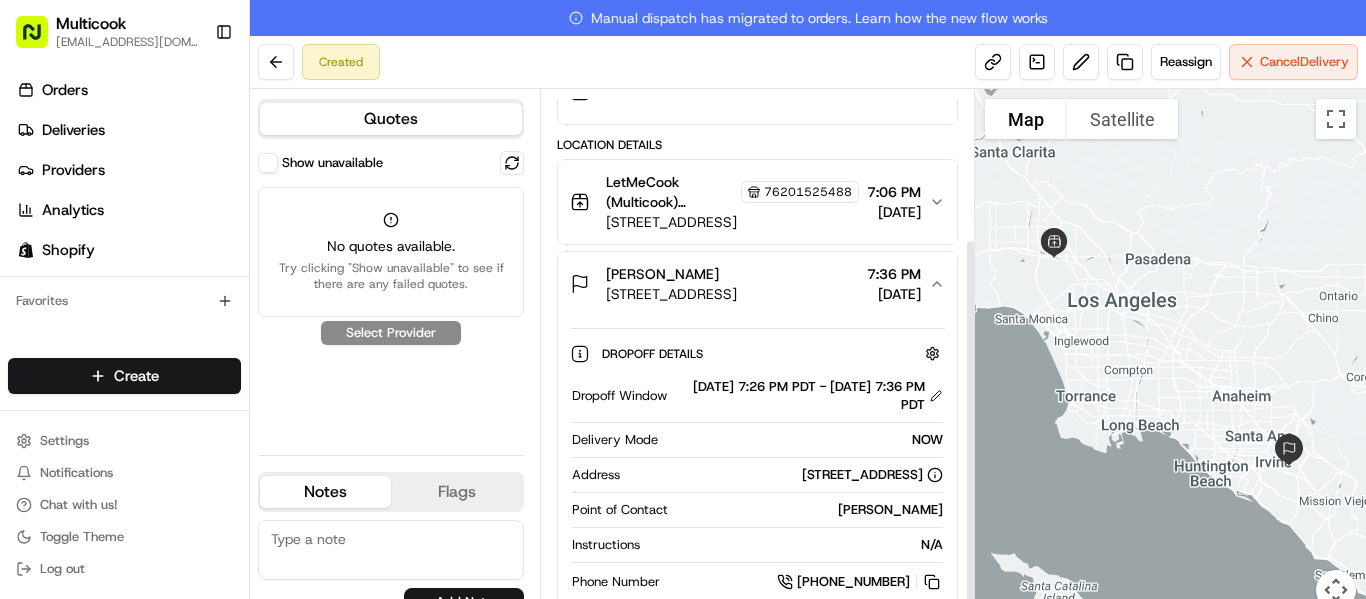 scroll, scrollTop: 206, scrollLeft: 0, axis: vertical 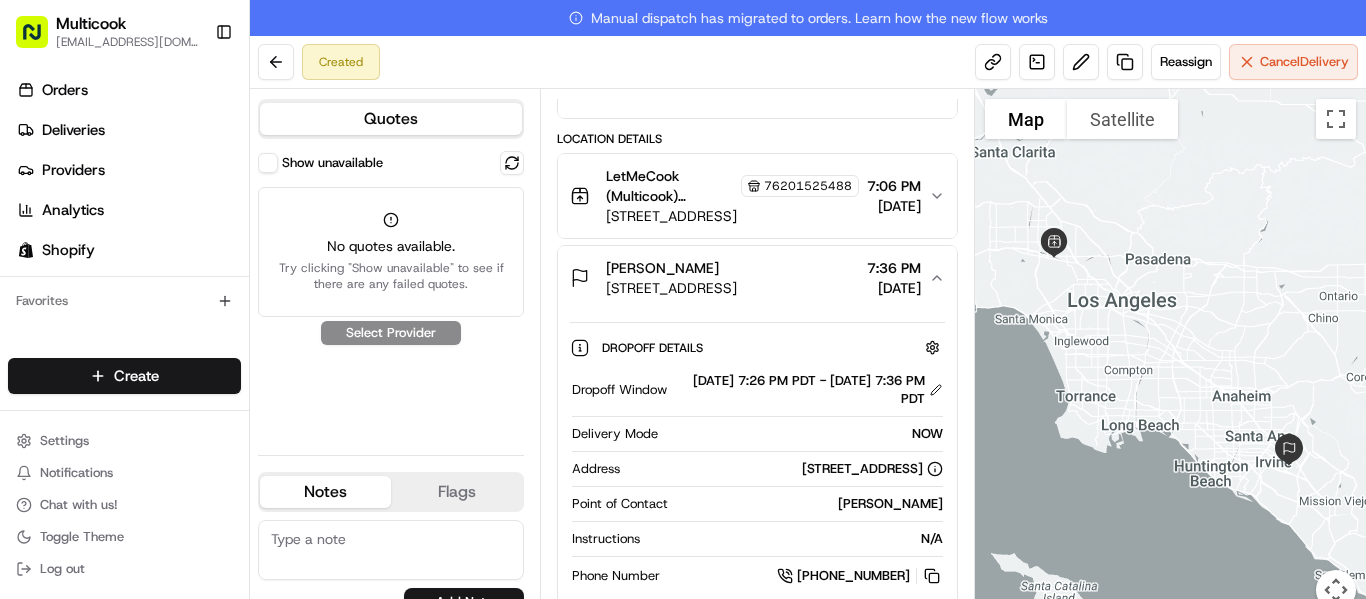 click on "Show unavailable" at bounding box center [391, 163] 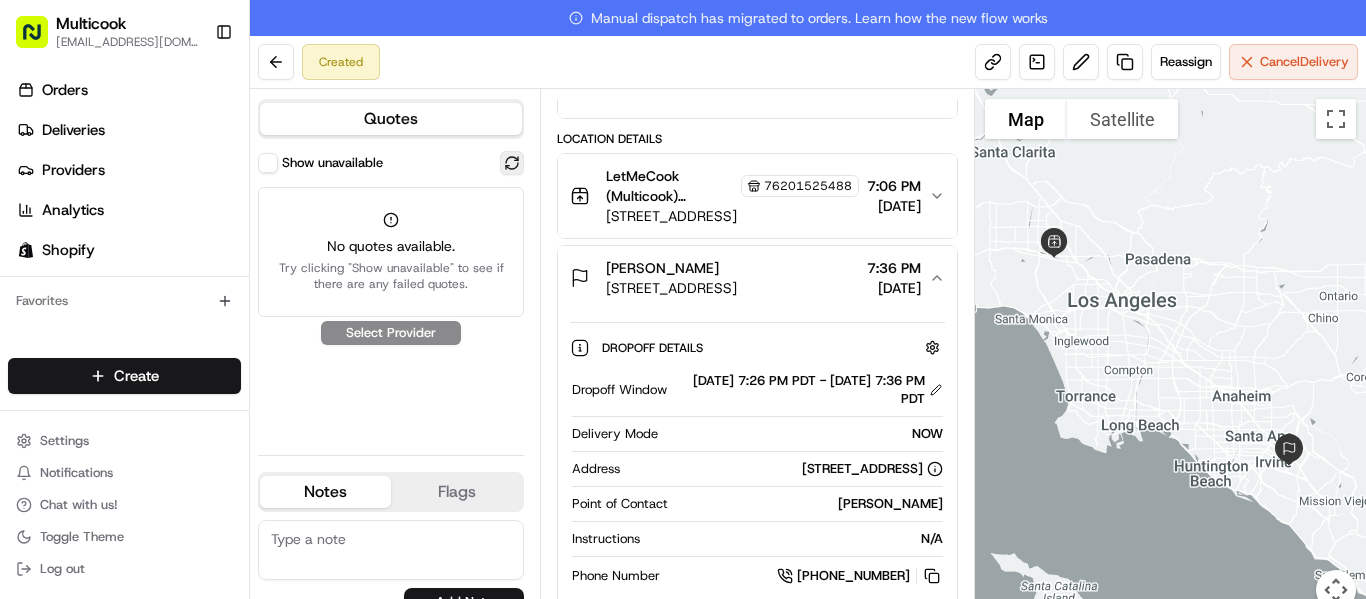 click at bounding box center [512, 163] 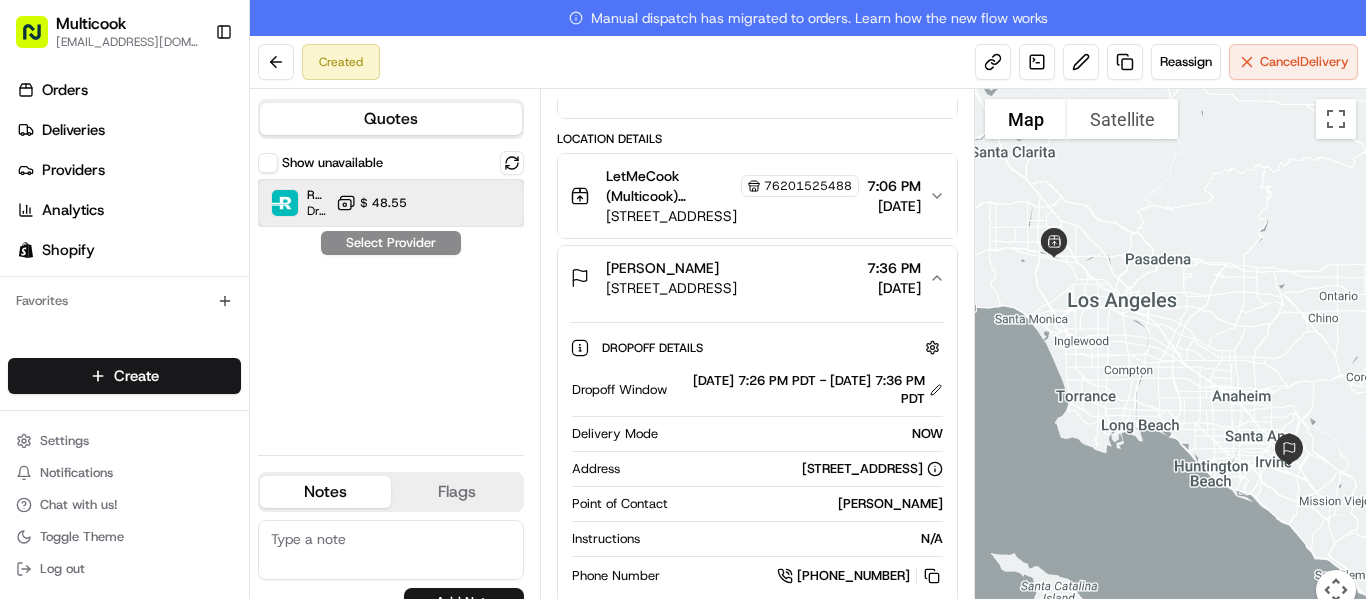 click at bounding box center (463, 203) 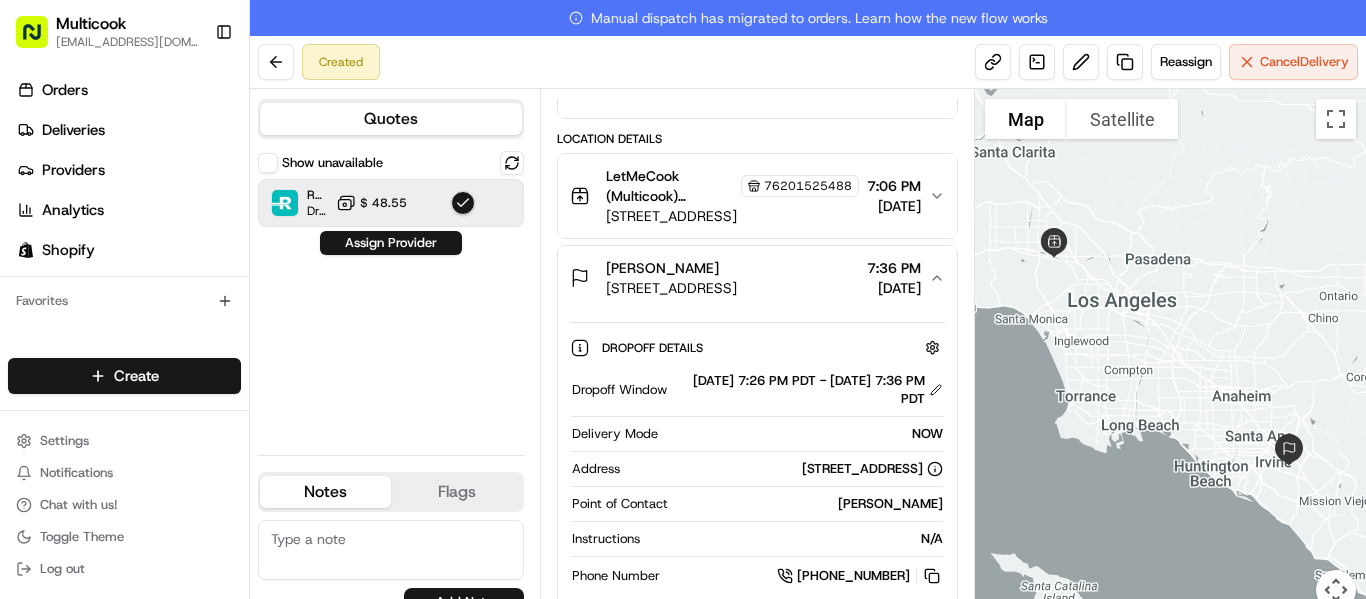 click on "Show unavailable Roadie (P2P) Dropoff ETA   - $   48.55 Assign Provider" at bounding box center (391, 295) 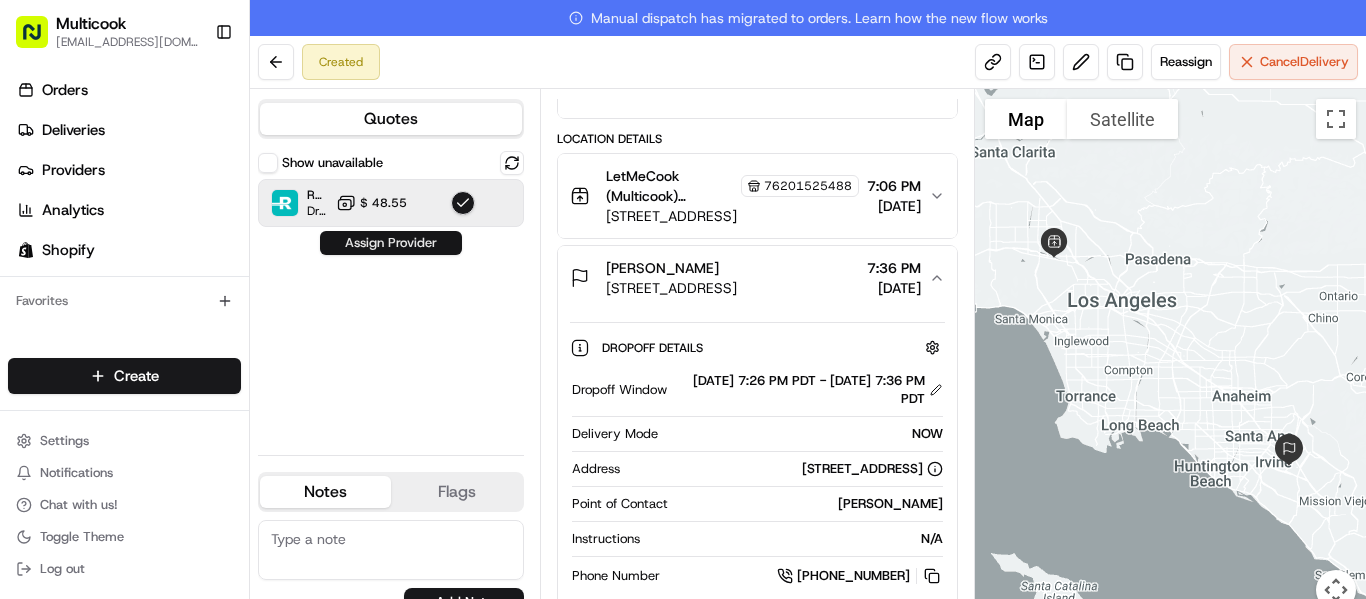click on "Assign Provider" at bounding box center (391, 243) 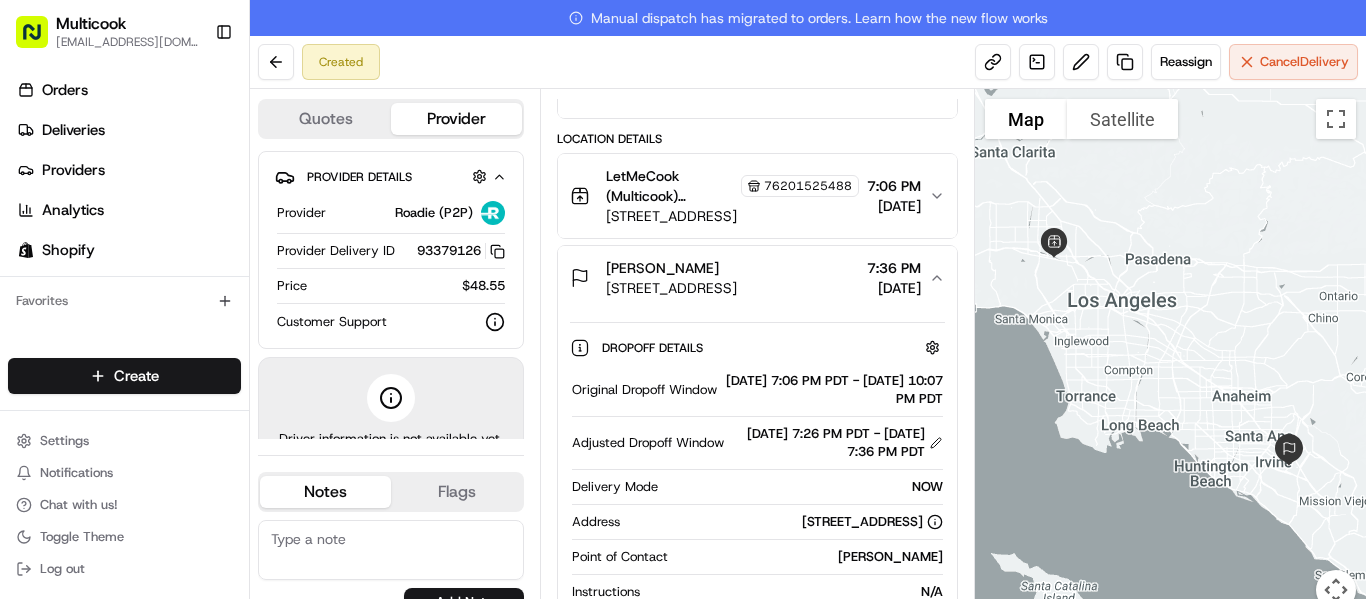 scroll, scrollTop: 377, scrollLeft: 0, axis: vertical 